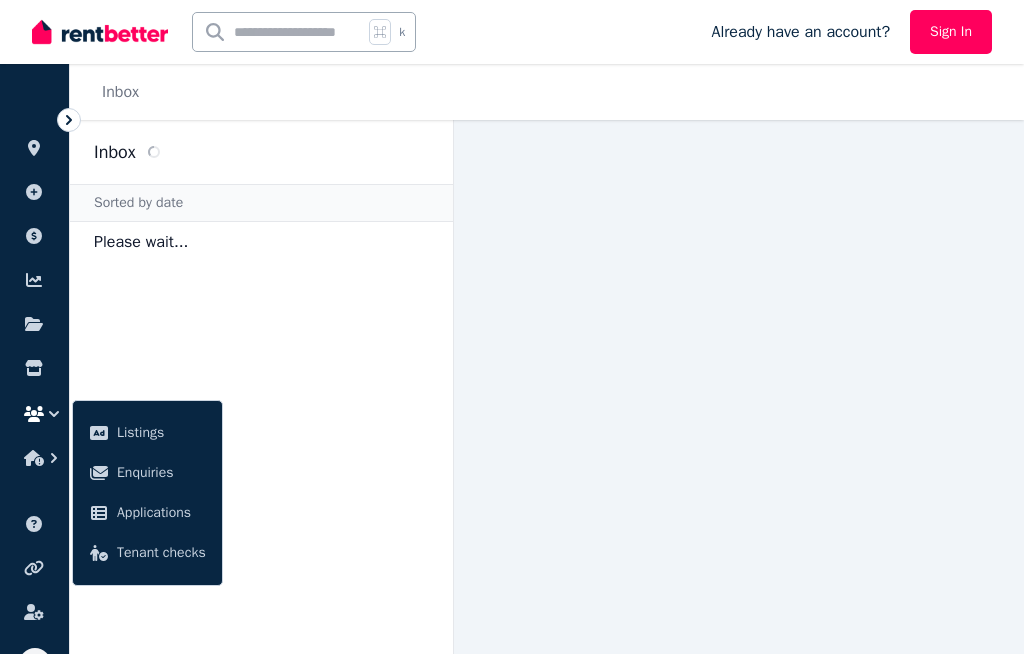 scroll, scrollTop: 0, scrollLeft: 0, axis: both 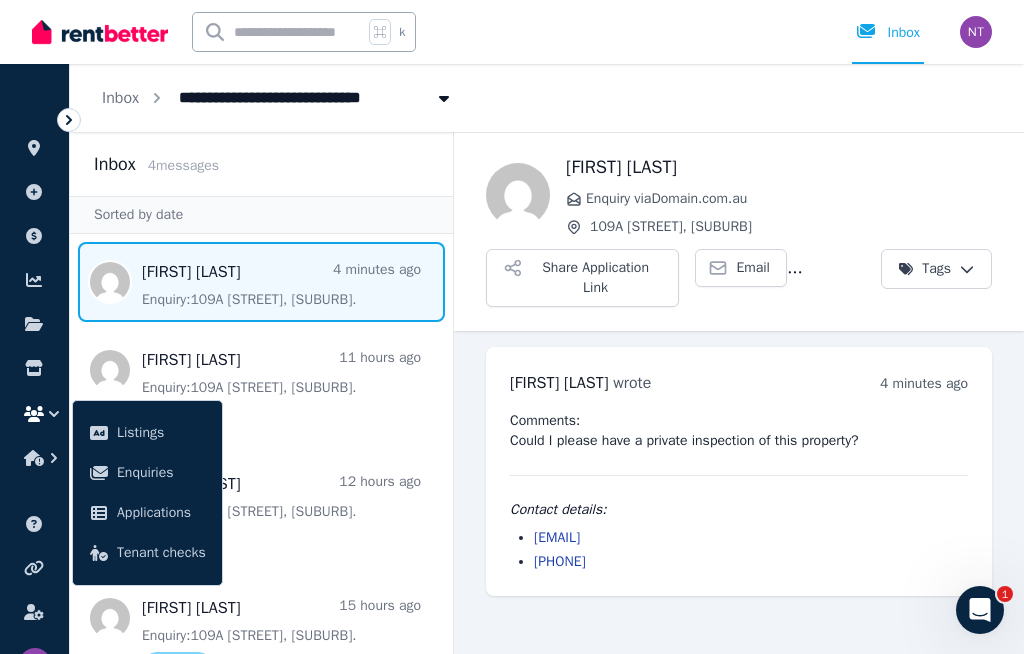 click at bounding box center (261, 282) 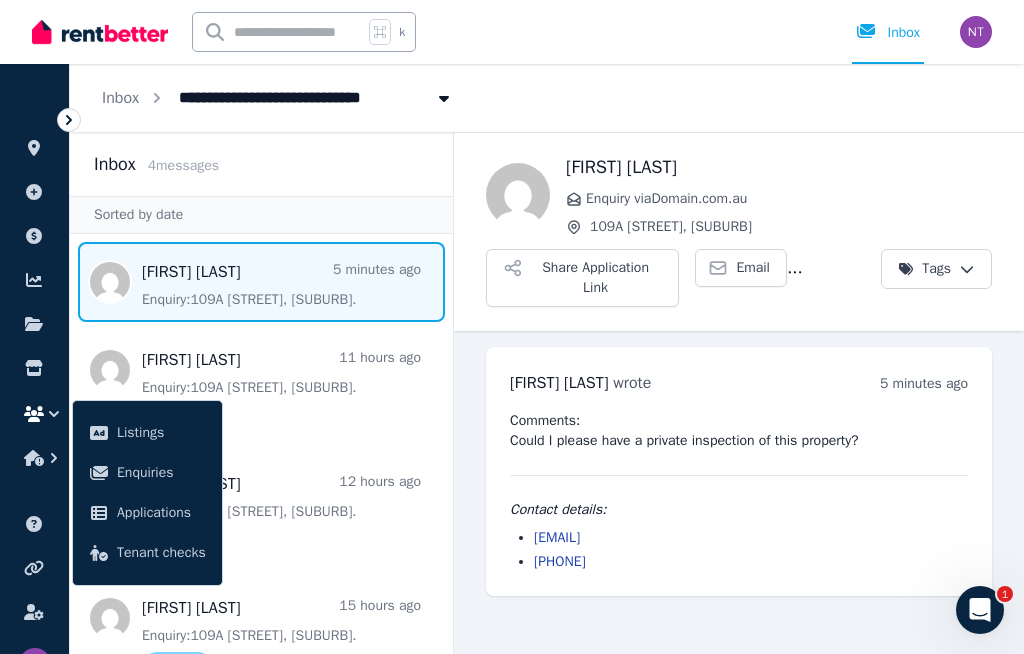 click on "Email" at bounding box center (753, 268) 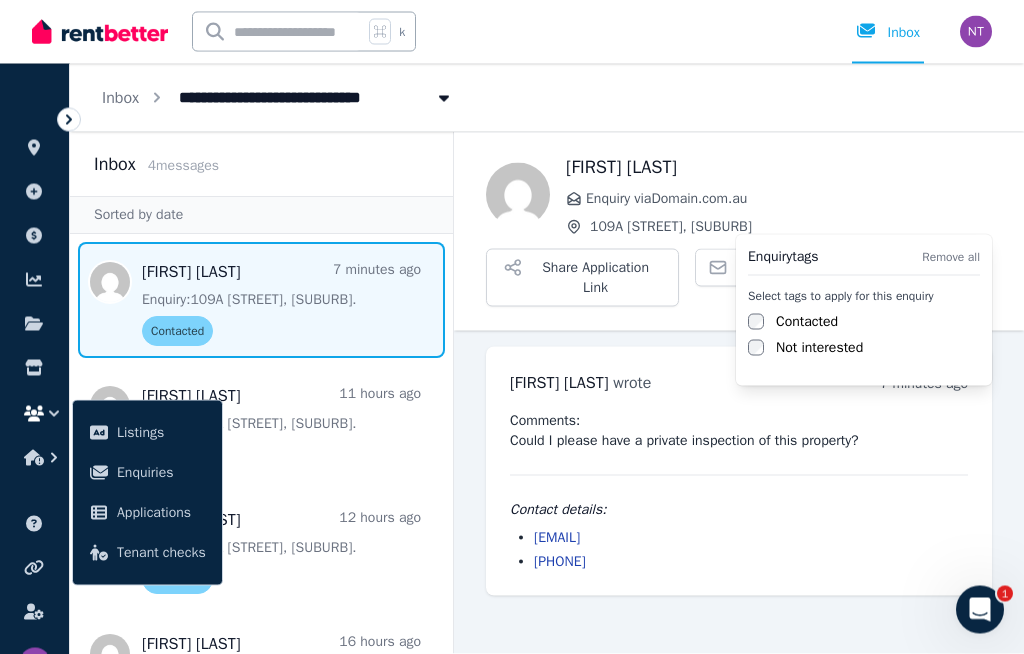 scroll, scrollTop: 69, scrollLeft: 0, axis: vertical 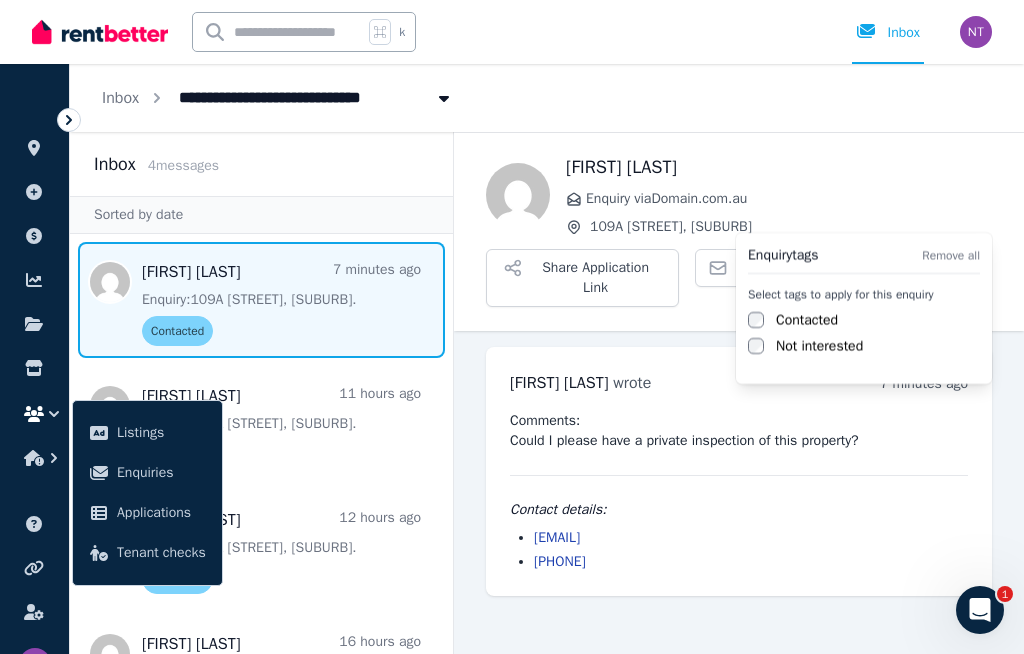 click on "**********" at bounding box center (512, 327) 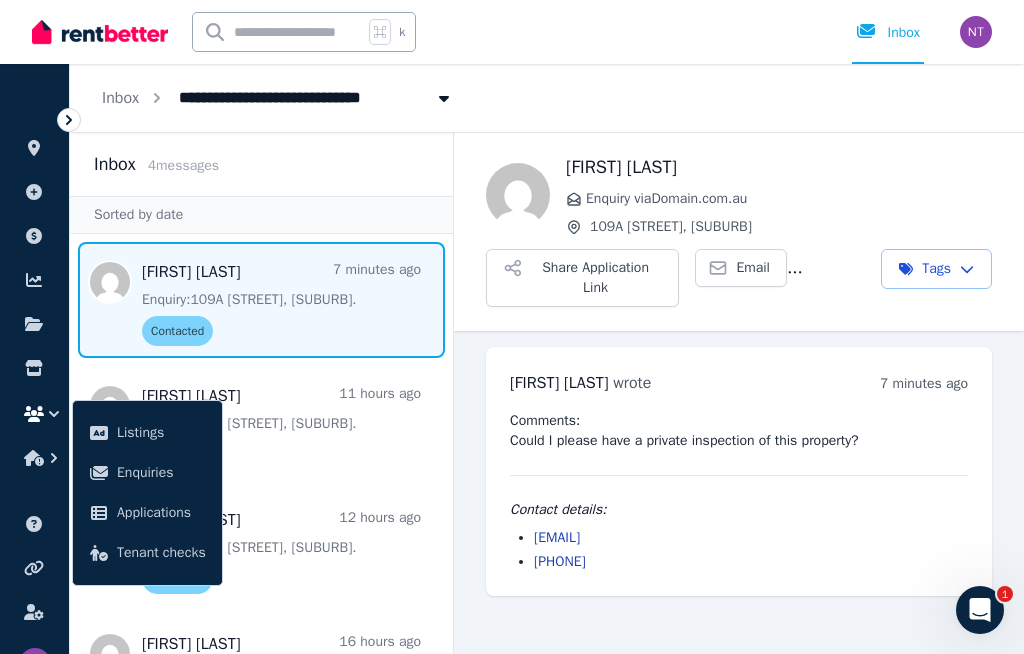 click on "Back [FIRST] [LAST] Enquiry via  Domain.com.au 109A [STREET], [SUBURB] Share Application Link Email Call Tags [FIRST] [LAST]   wrote 7 minutes ago 1:23 pm on [DAY], [DATE] [YEAR] Comments:
Could I please have a private inspection of this property? Contact details: [EMAIL] [PHONE]" at bounding box center [739, 393] 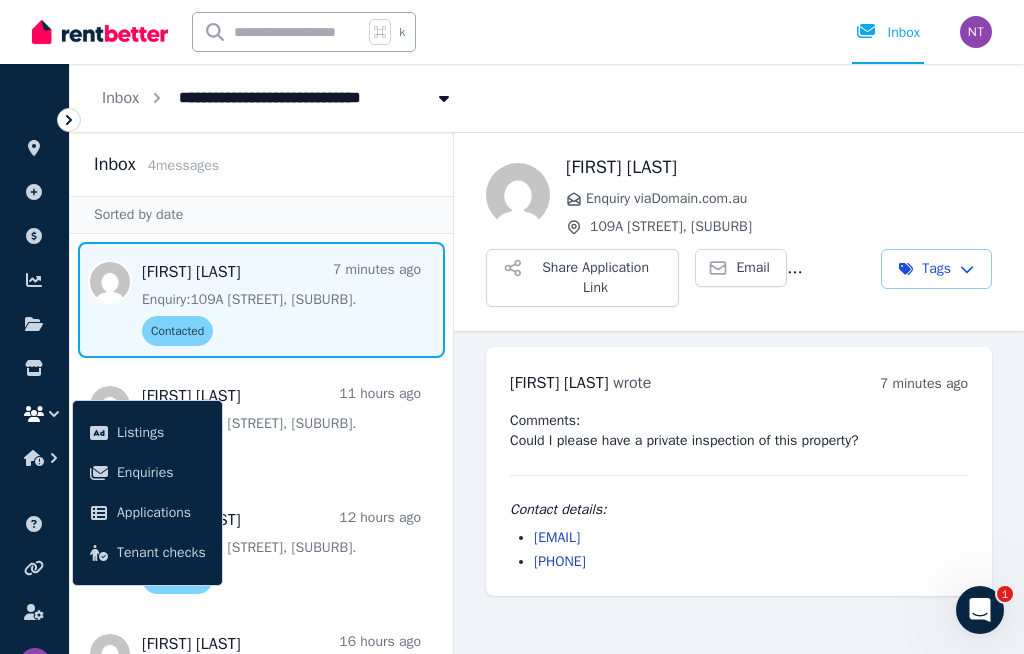 scroll, scrollTop: 57, scrollLeft: 0, axis: vertical 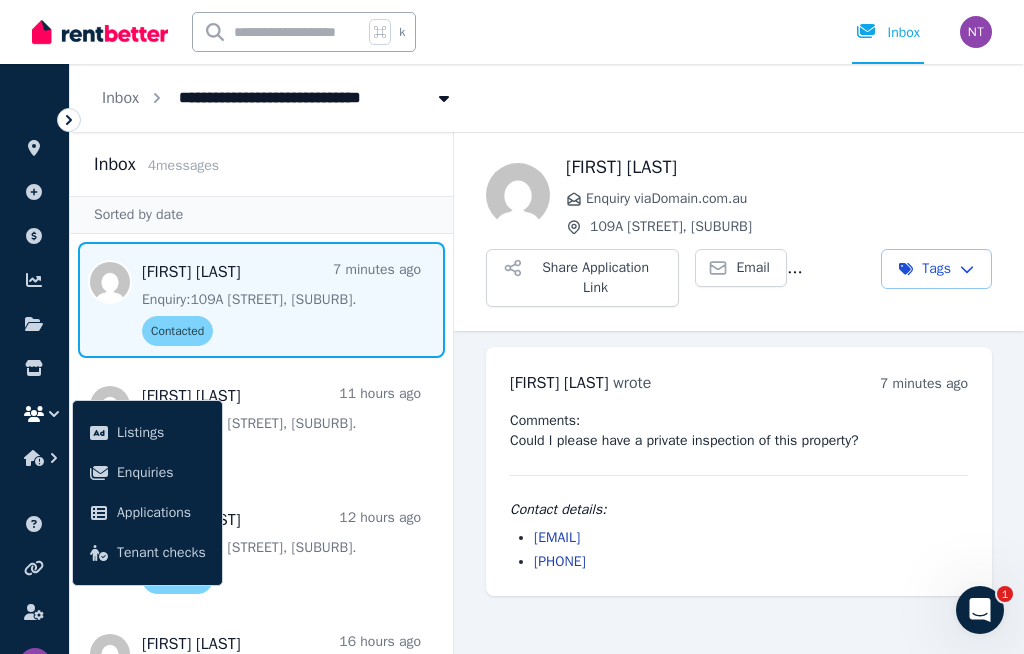 click on "Back [FIRST] [LAST] Enquiry via  Domain.com.au 109A [STREET], [SUBURB] Share Application Link Email Call Tags [FIRST] [LAST]   wrote 7 minutes ago 1:23 pm on [DAY], [DATE] [YEAR] Comments:
Could I please have a private inspection of this property? Contact details: [EMAIL] [PHONE]" at bounding box center [739, 393] 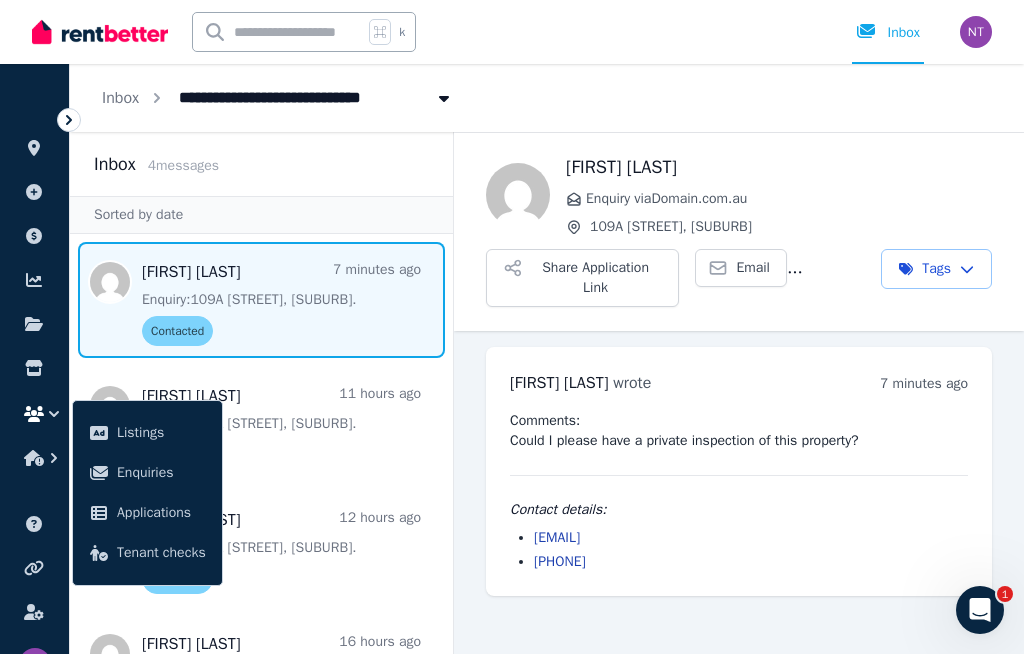 scroll, scrollTop: 69, scrollLeft: 0, axis: vertical 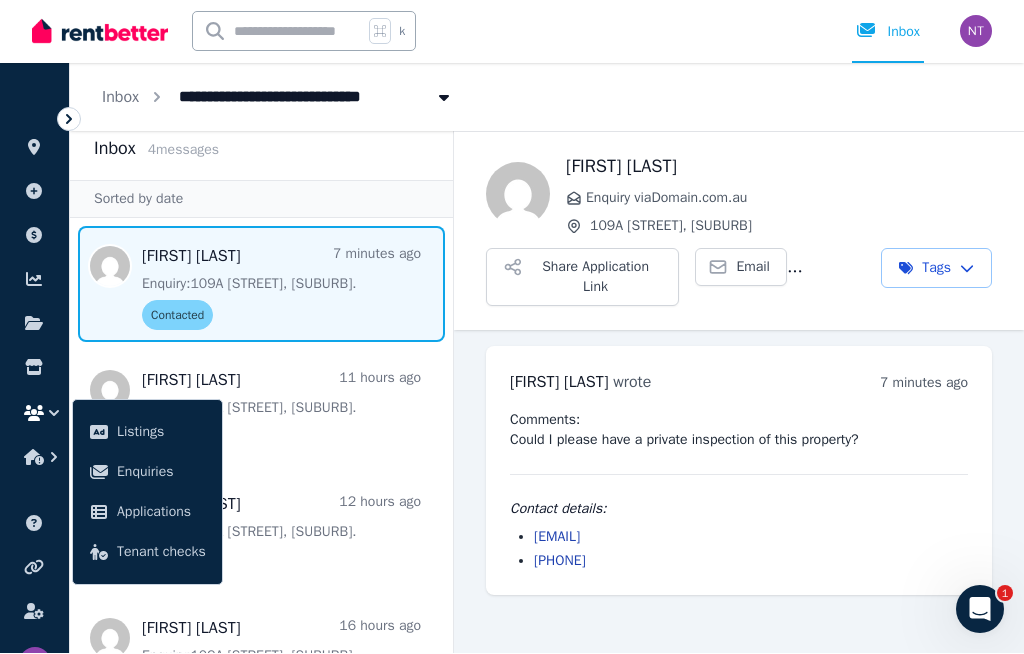 click 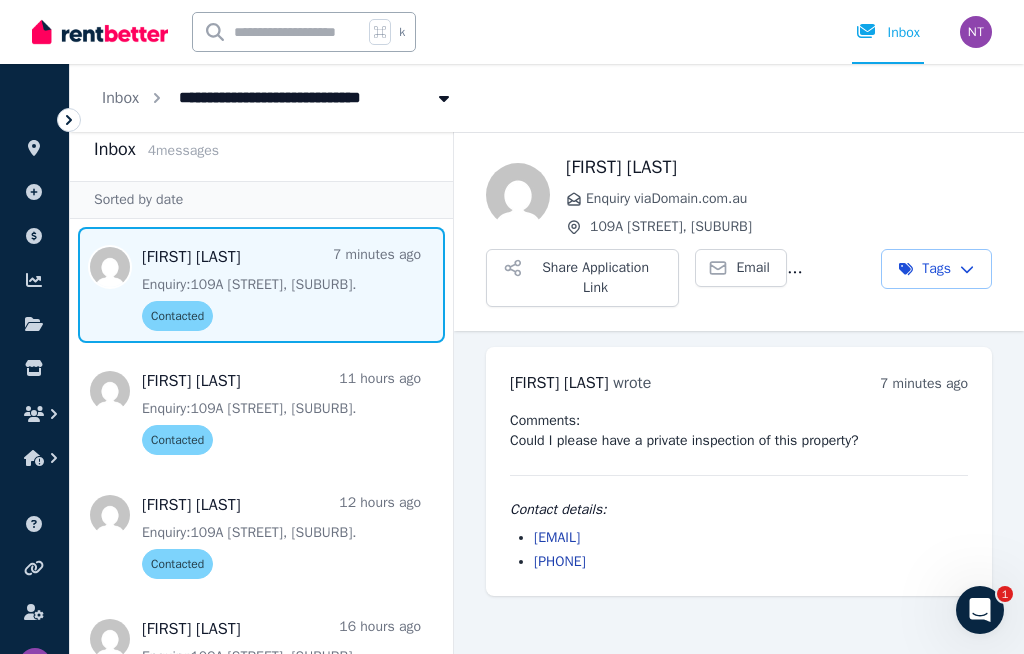 scroll, scrollTop: 0, scrollLeft: 0, axis: both 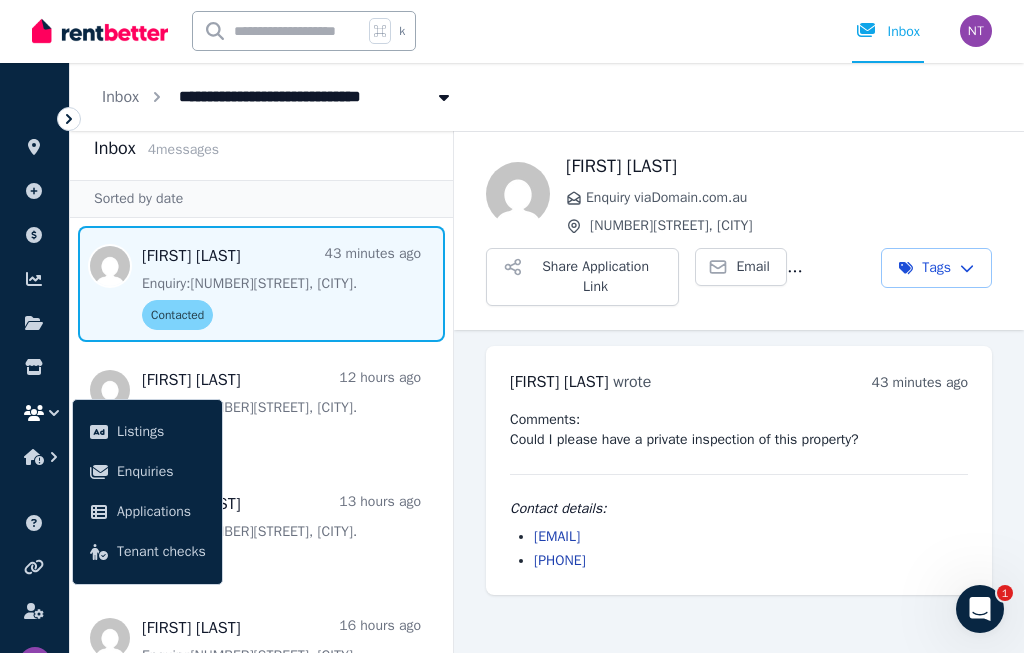 click 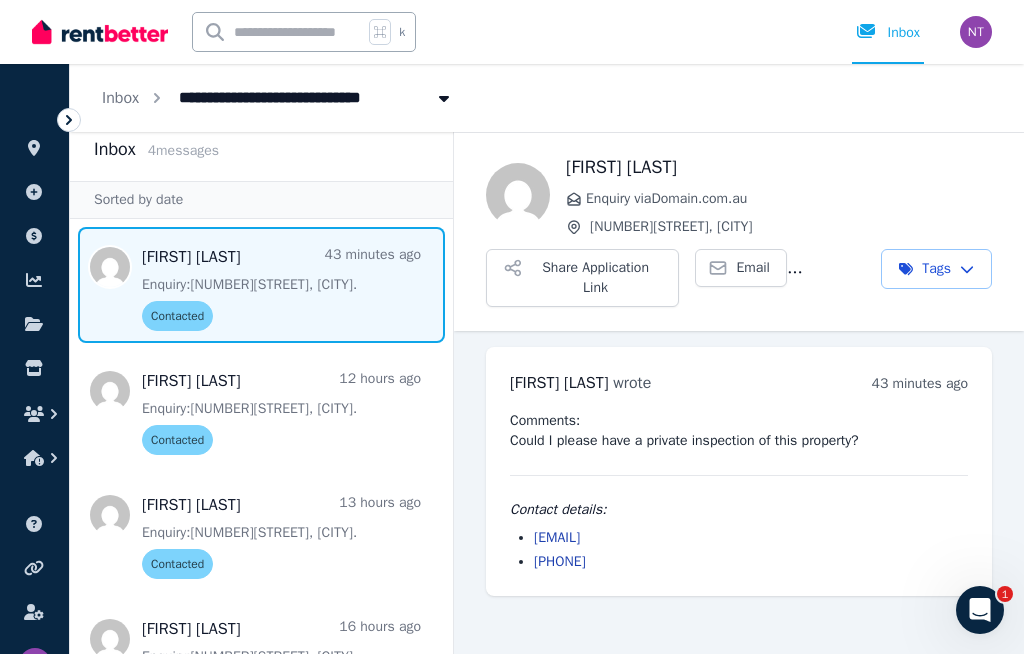 click 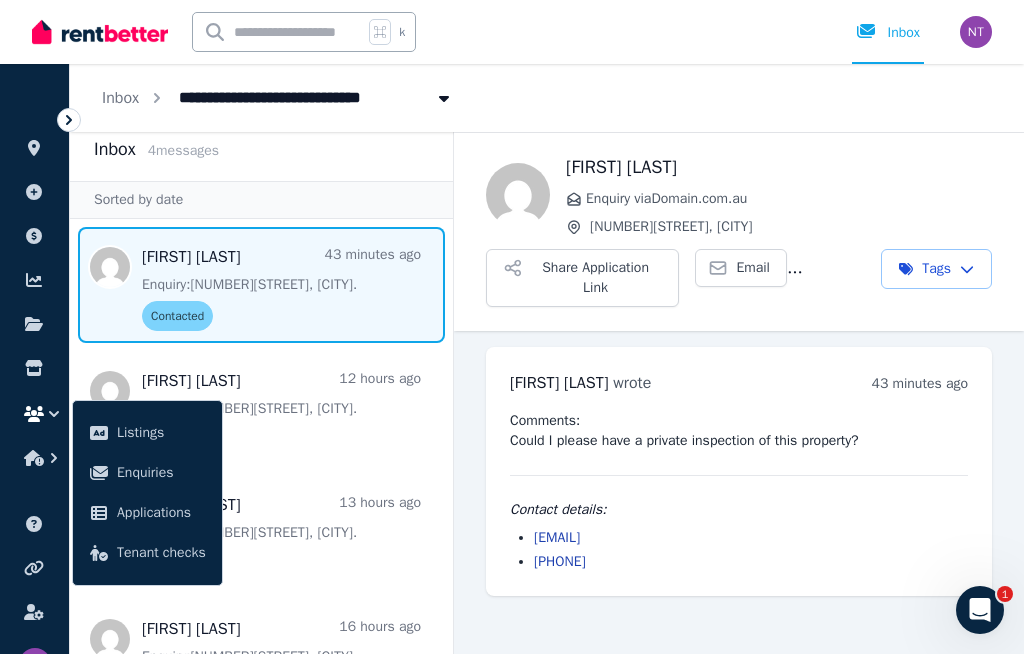 click on "Enquiries" at bounding box center [161, 473] 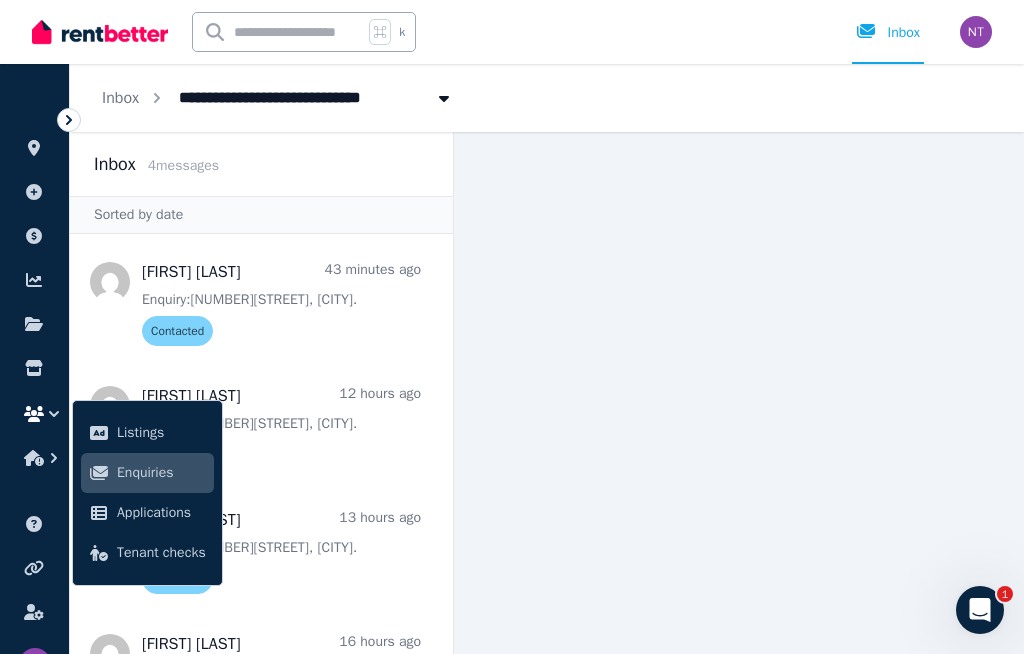 click at bounding box center [261, 548] 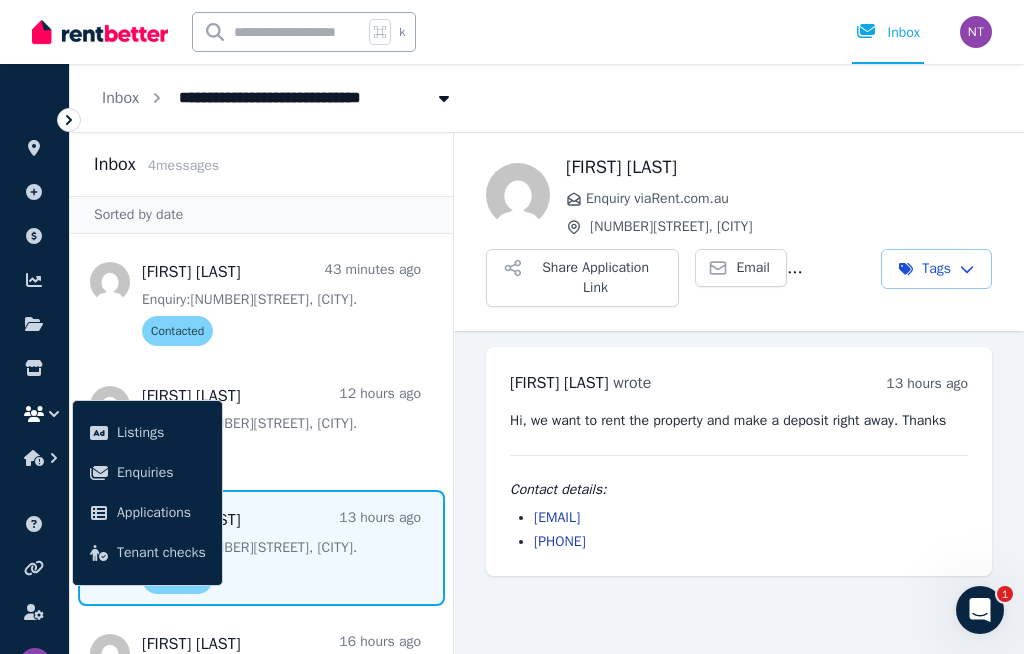 click at bounding box center (261, 424) 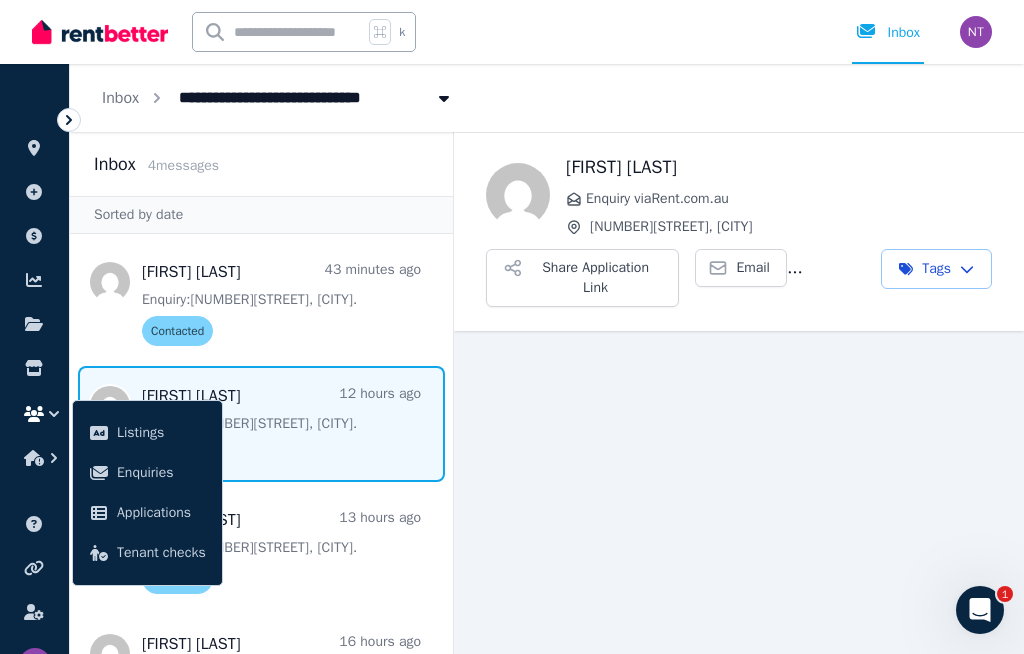 scroll, scrollTop: 69, scrollLeft: 0, axis: vertical 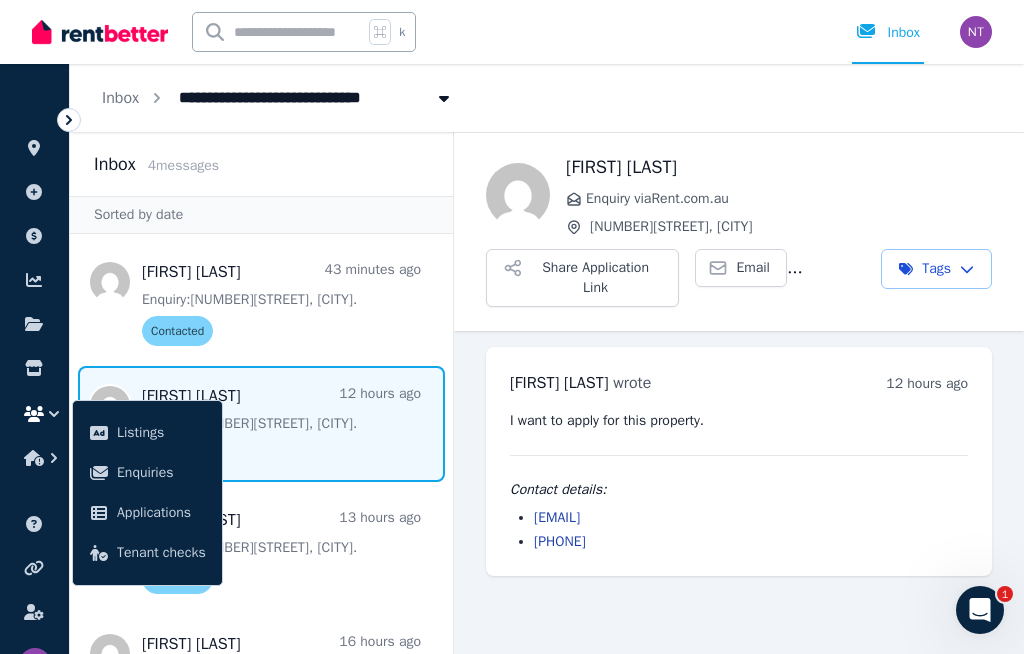 click on "Share Application Link" at bounding box center (582, 278) 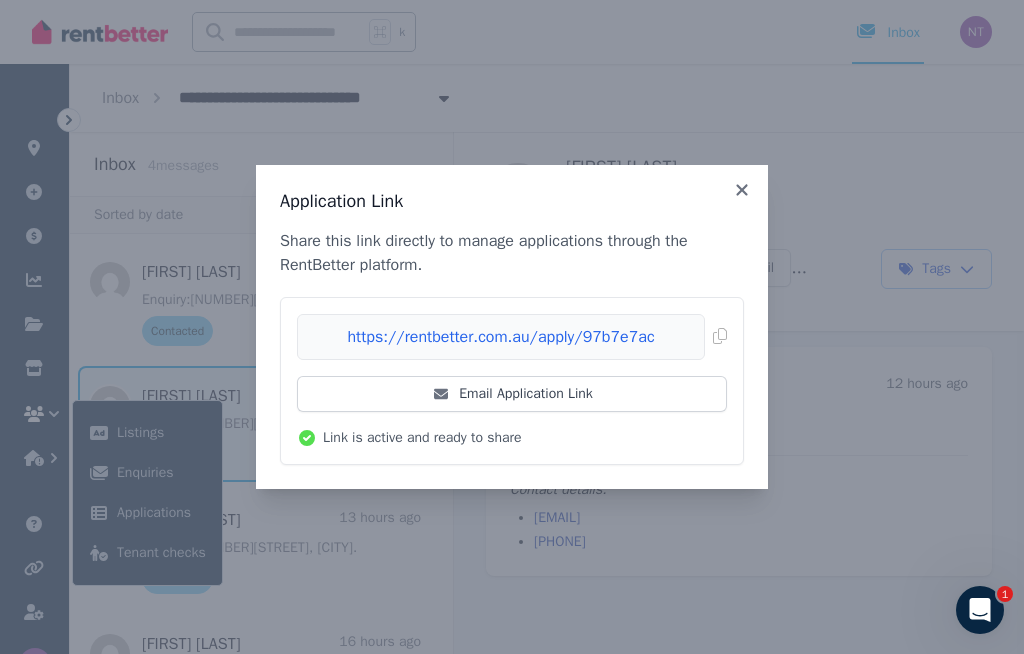 click on "Email Application Link" at bounding box center (512, 394) 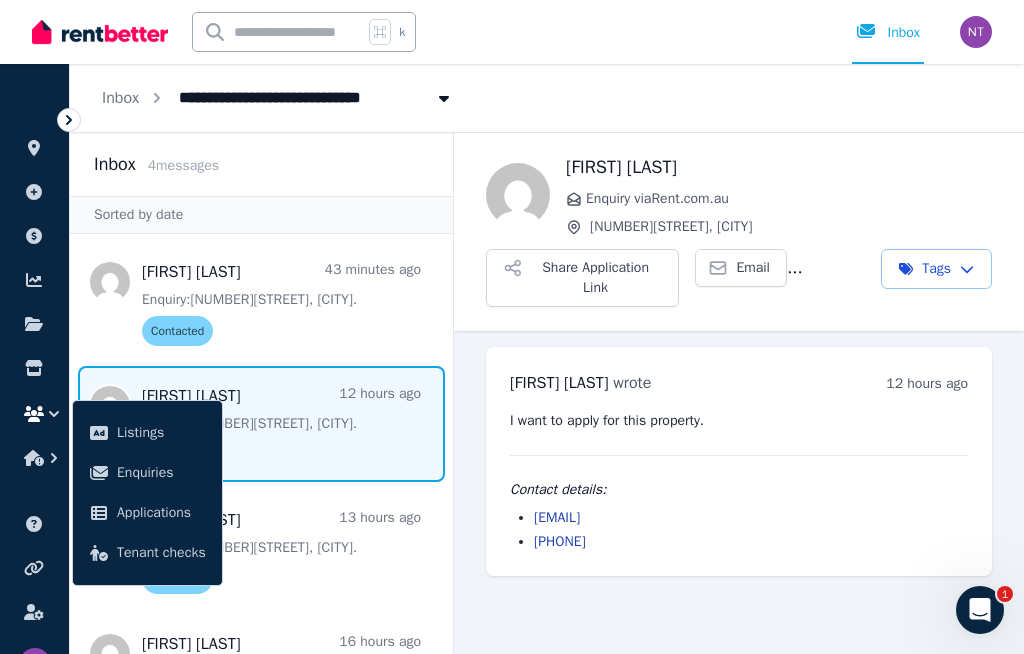 click at bounding box center (261, 300) 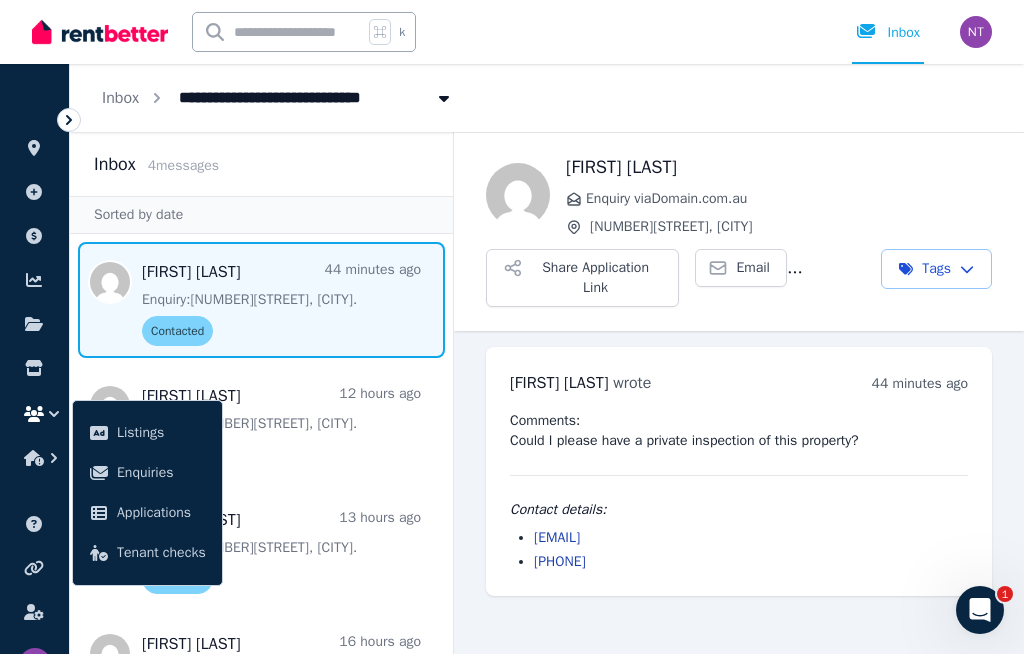 scroll, scrollTop: 69, scrollLeft: 0, axis: vertical 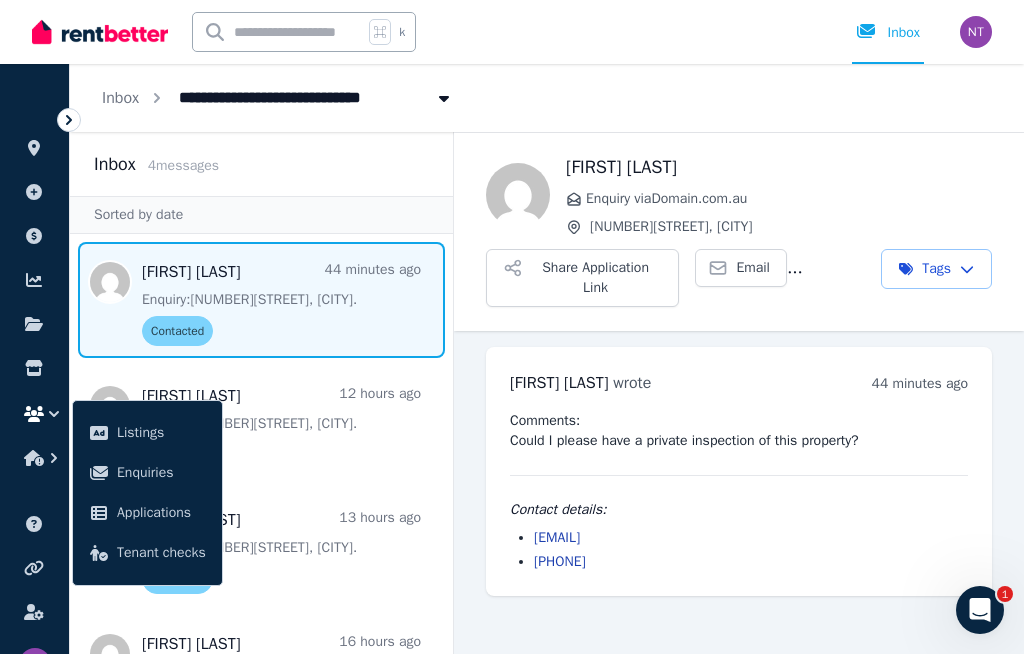 click at bounding box center [976, 32] 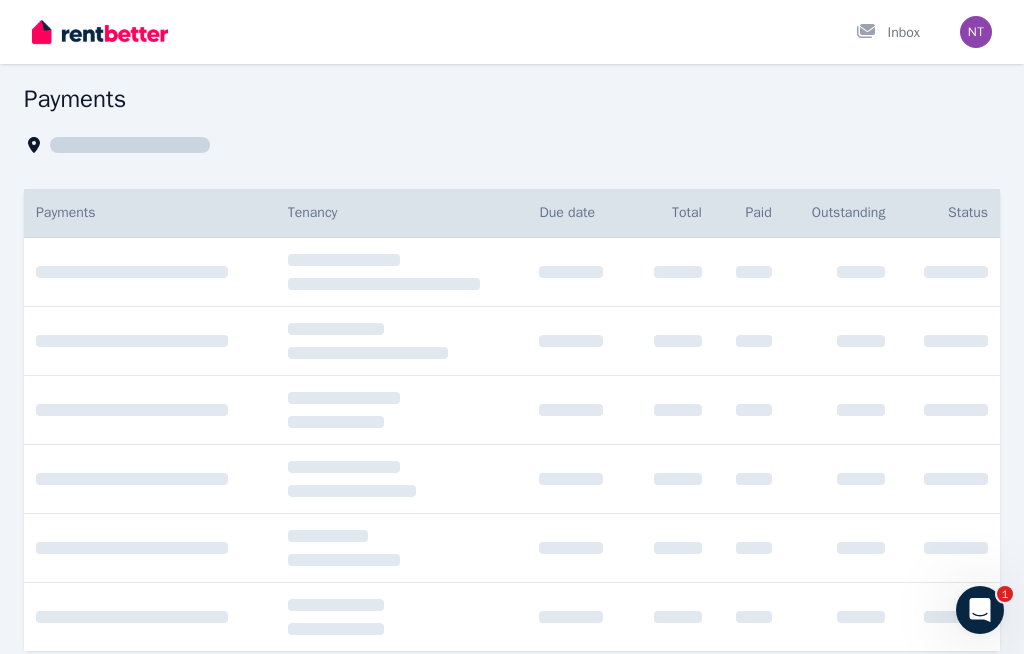 scroll, scrollTop: 0, scrollLeft: 0, axis: both 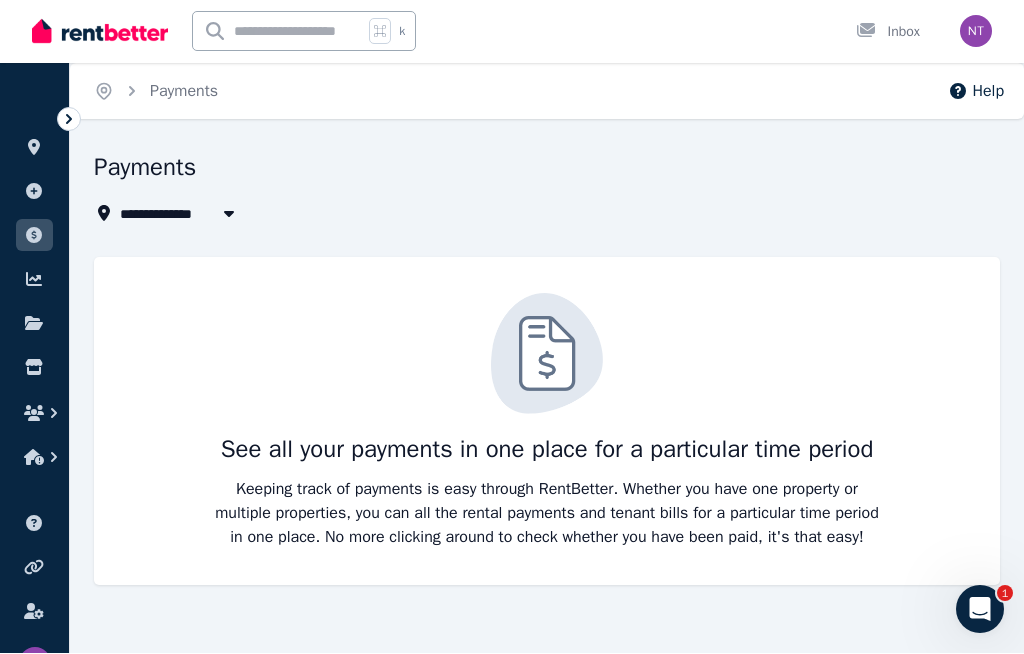 click at bounding box center [34, 324] 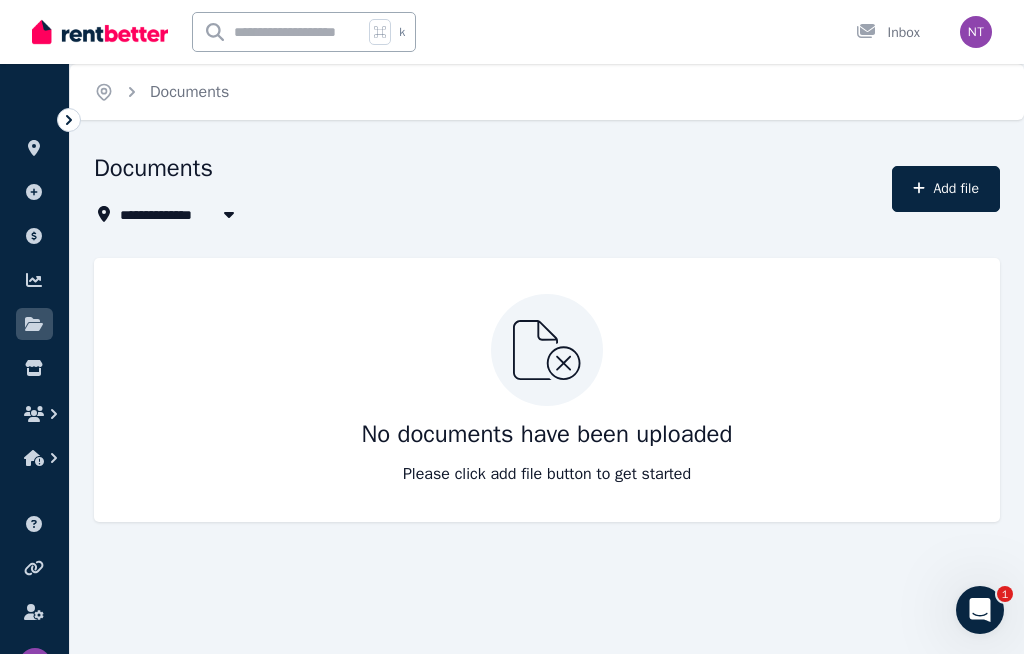 click 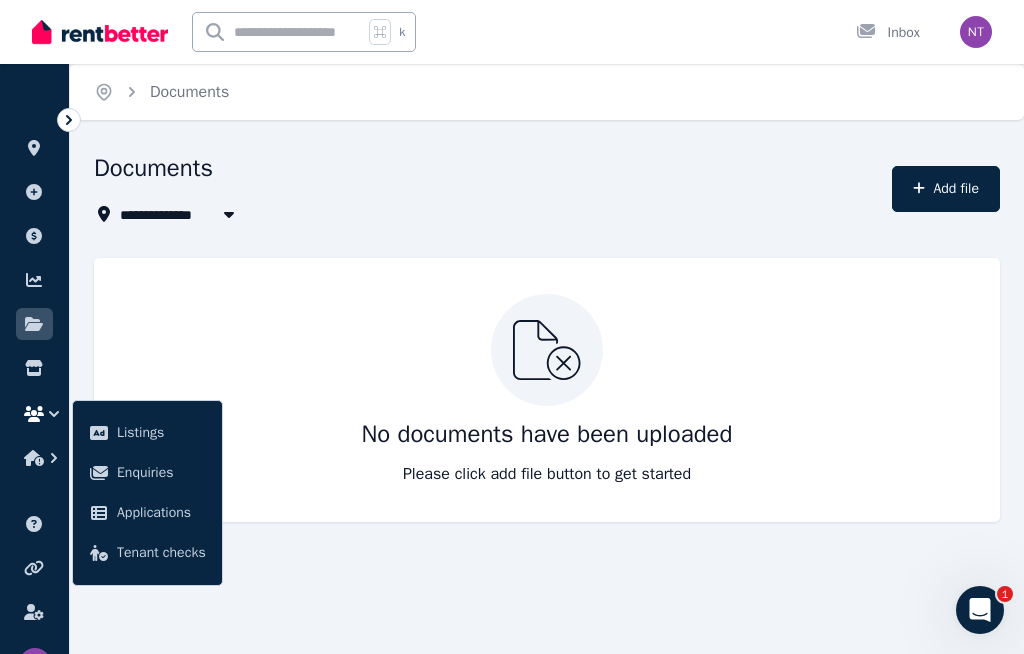 click on "Listings" at bounding box center [161, 433] 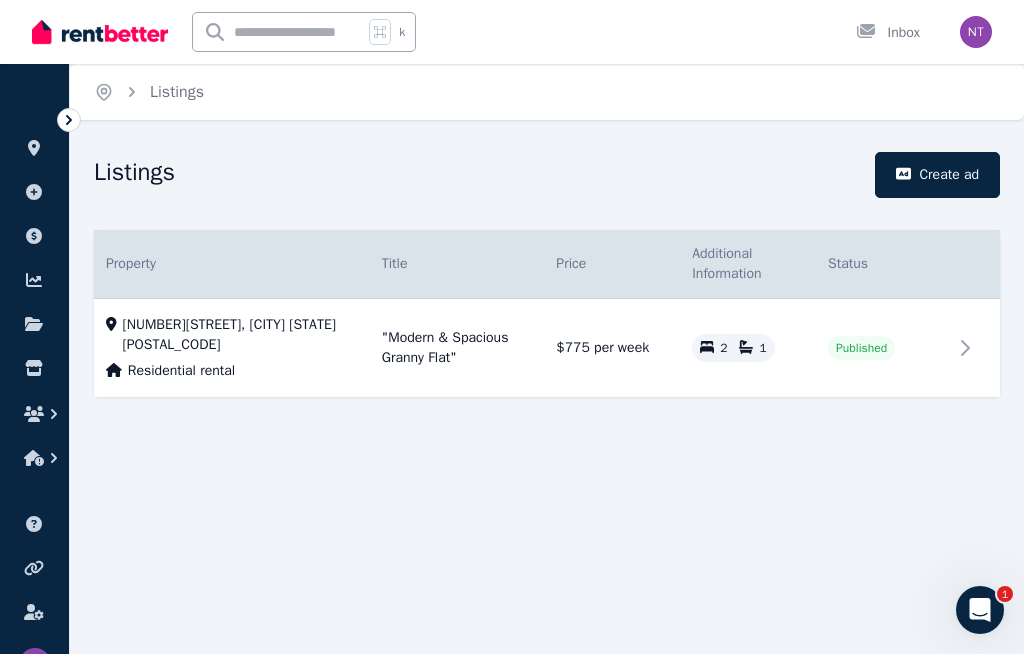 click 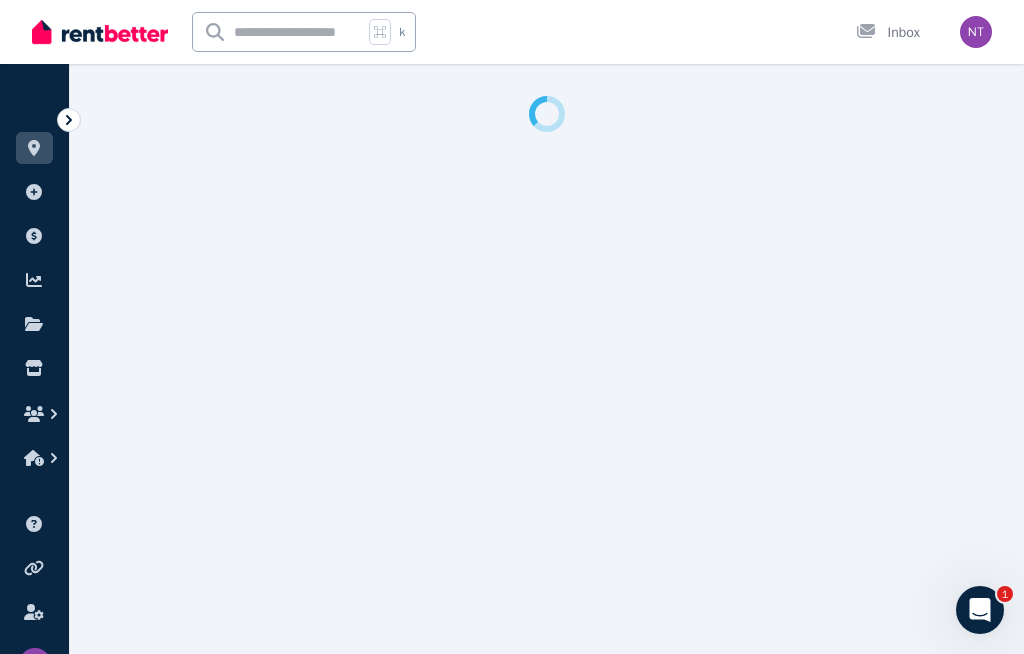 select on "***" 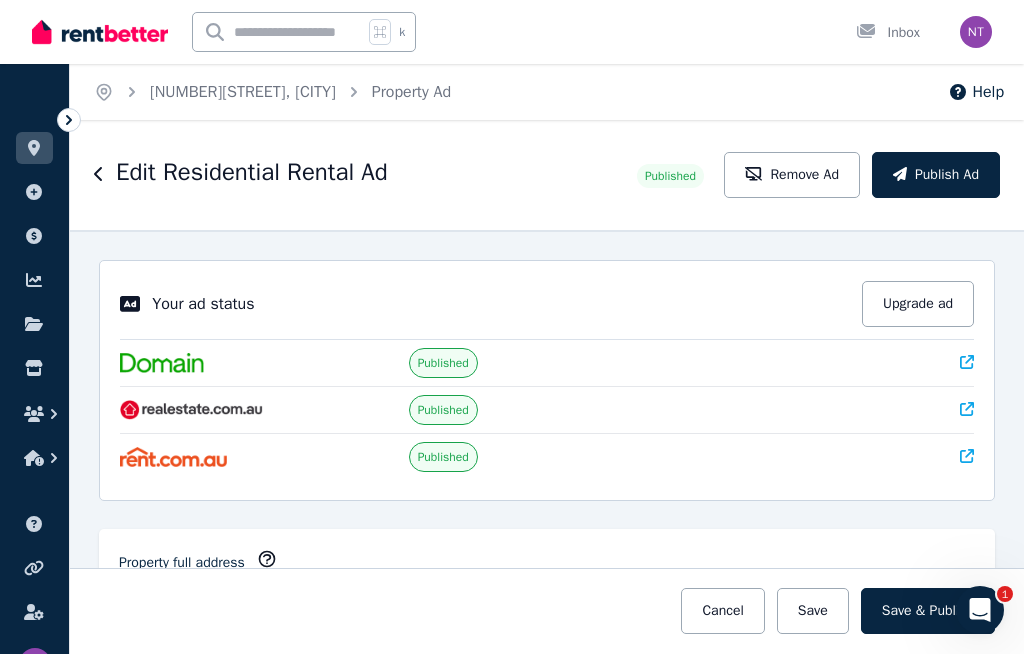 click at bounding box center (173, 457) 